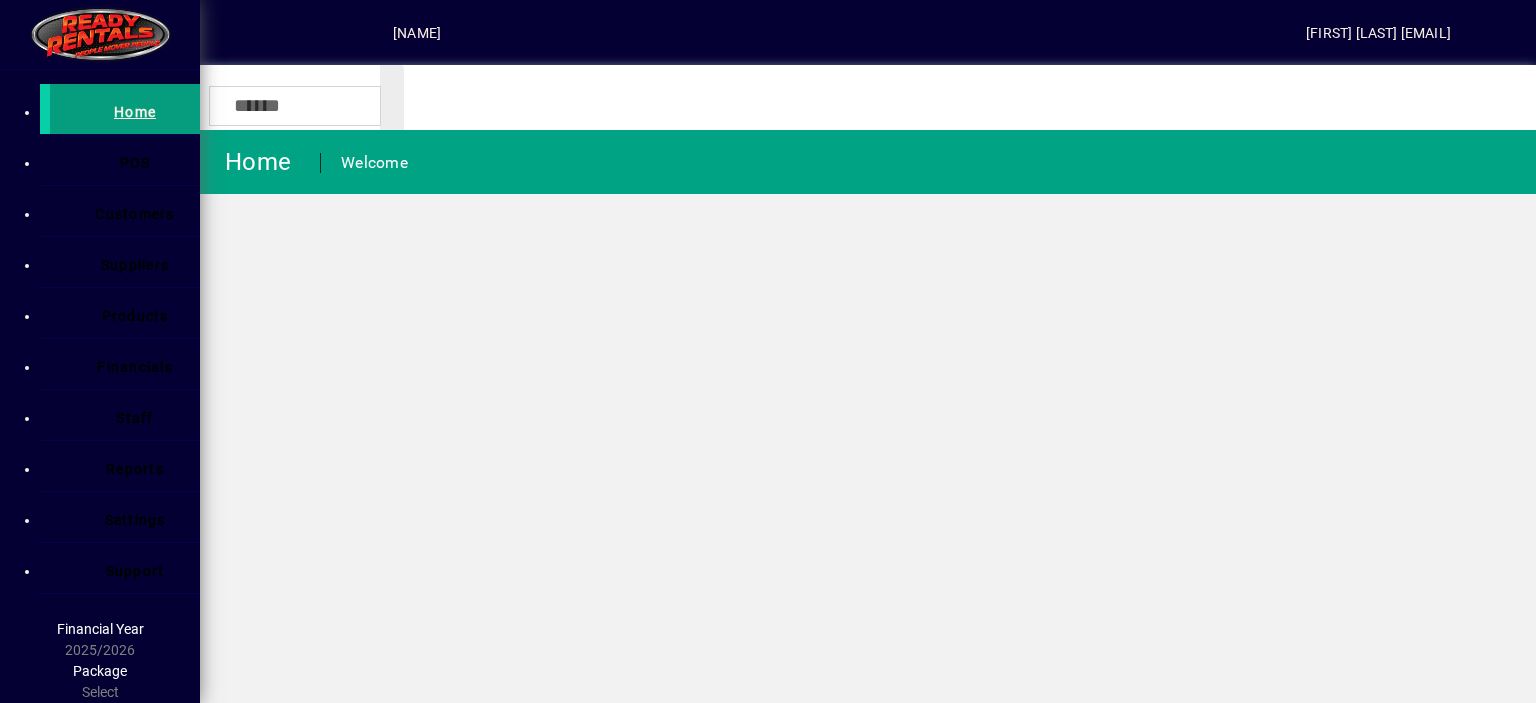 scroll, scrollTop: 0, scrollLeft: 0, axis: both 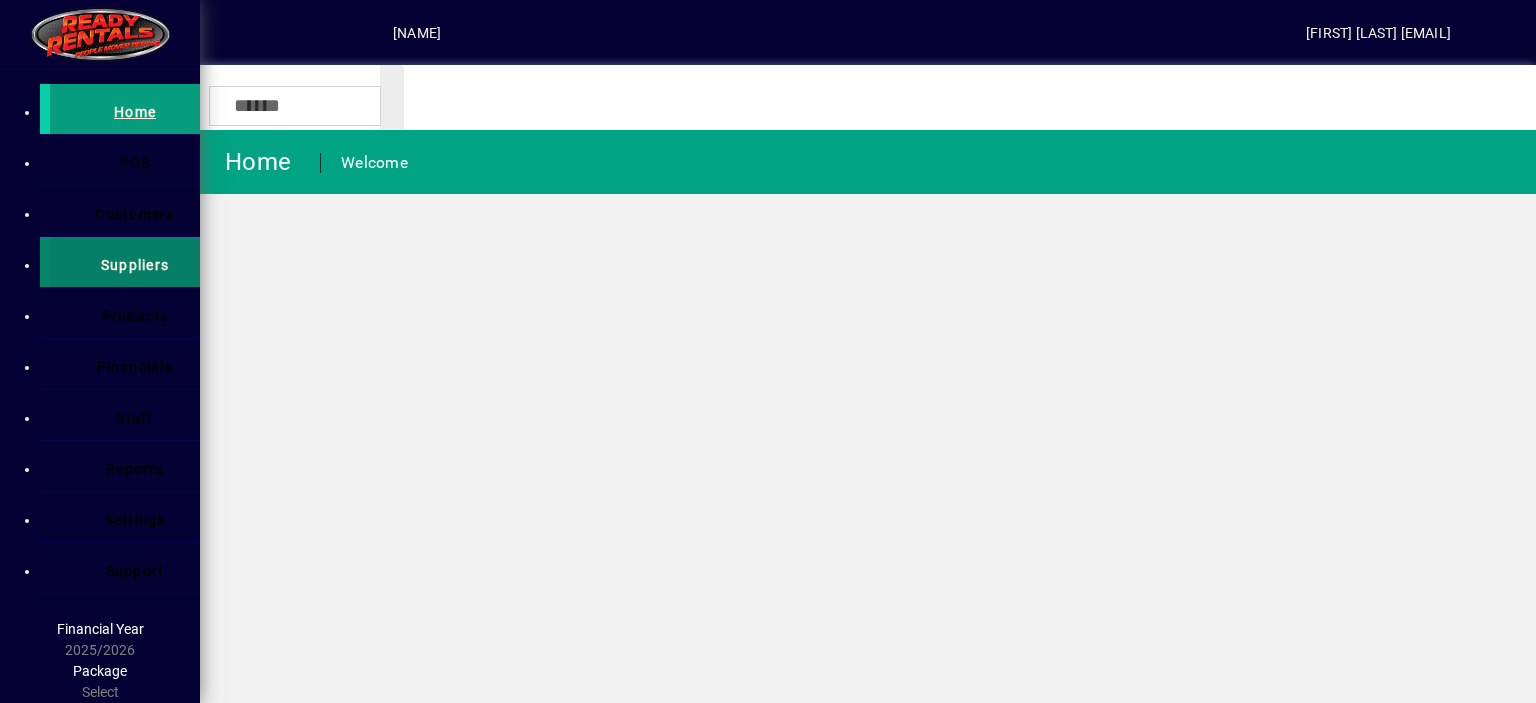 click on "Suppliers" at bounding box center [135, 265] 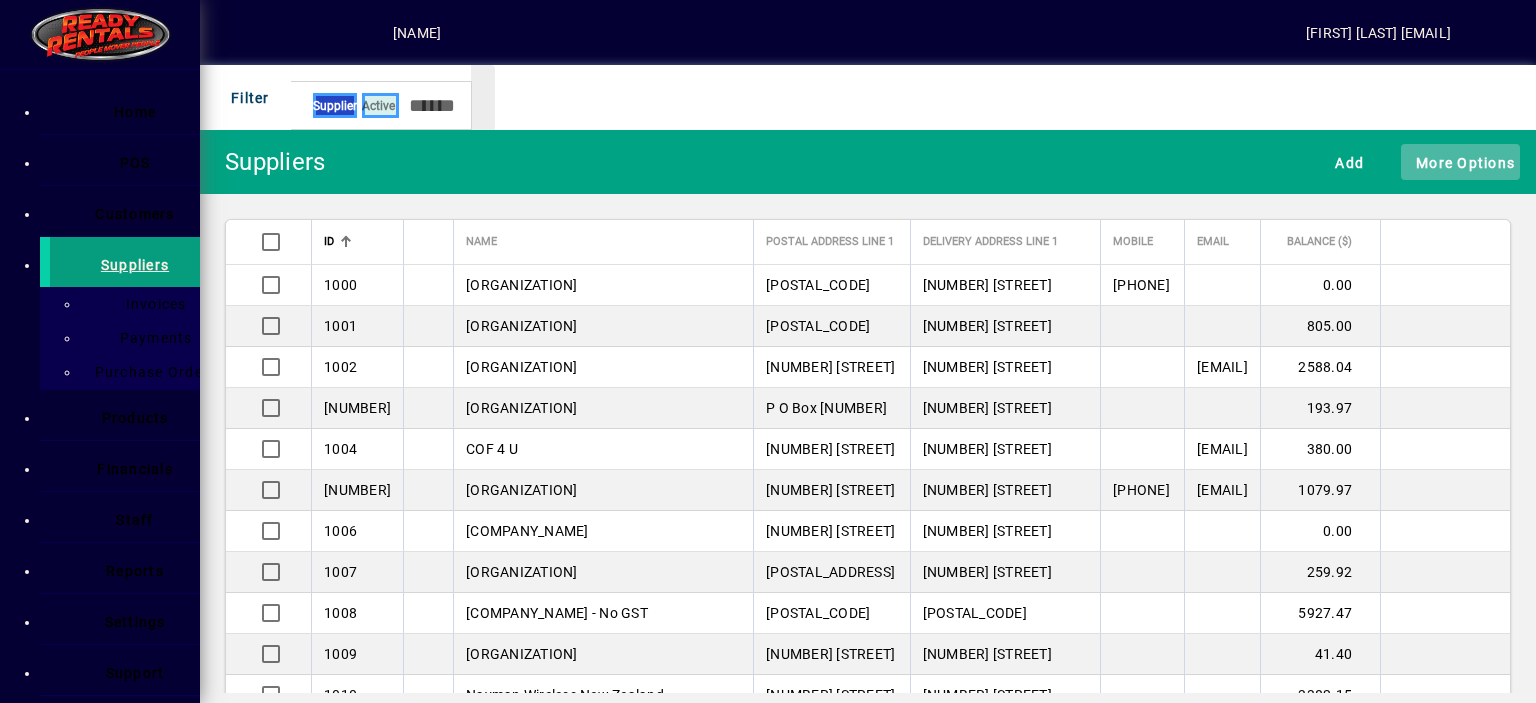 click on "More Options" at bounding box center [1460, 162] 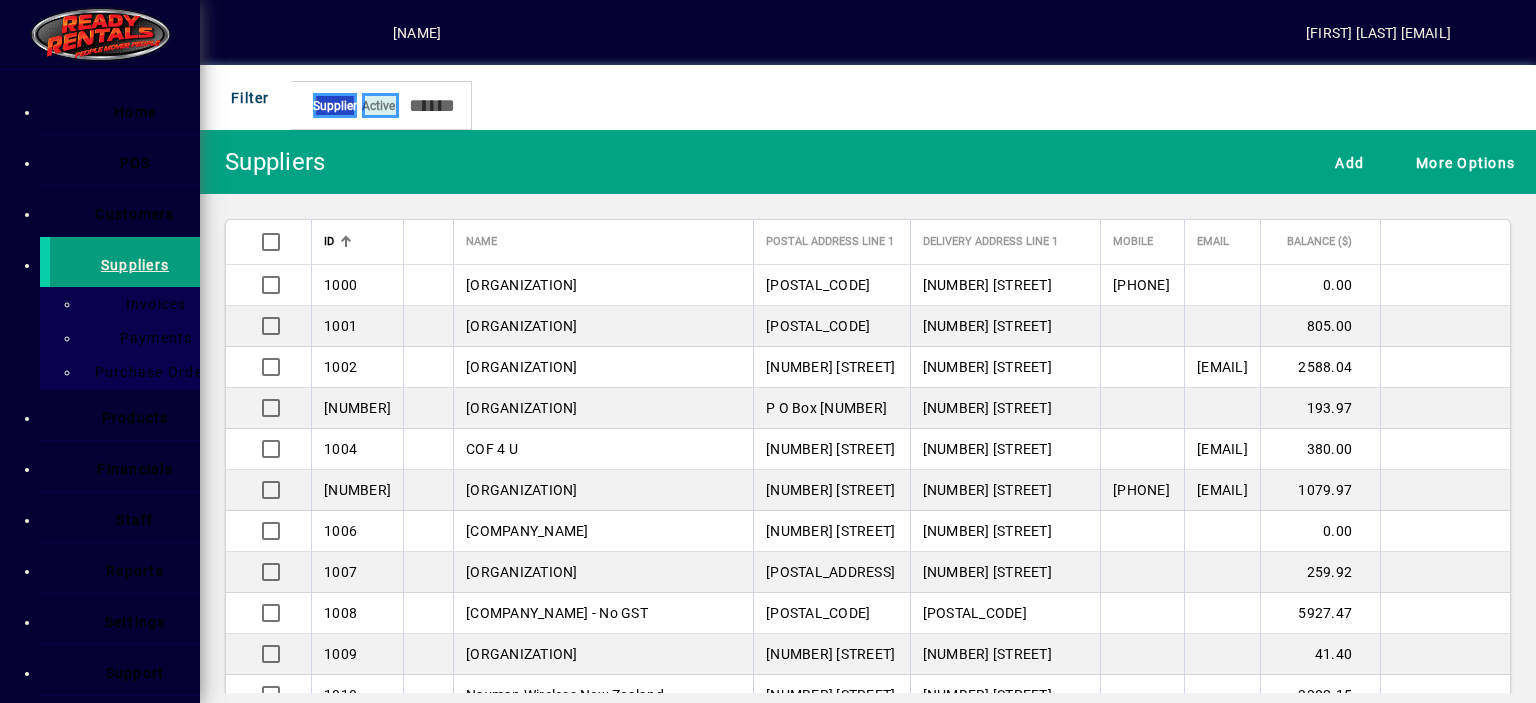 click on "Aged Trial Balance" at bounding box center (91, 123) 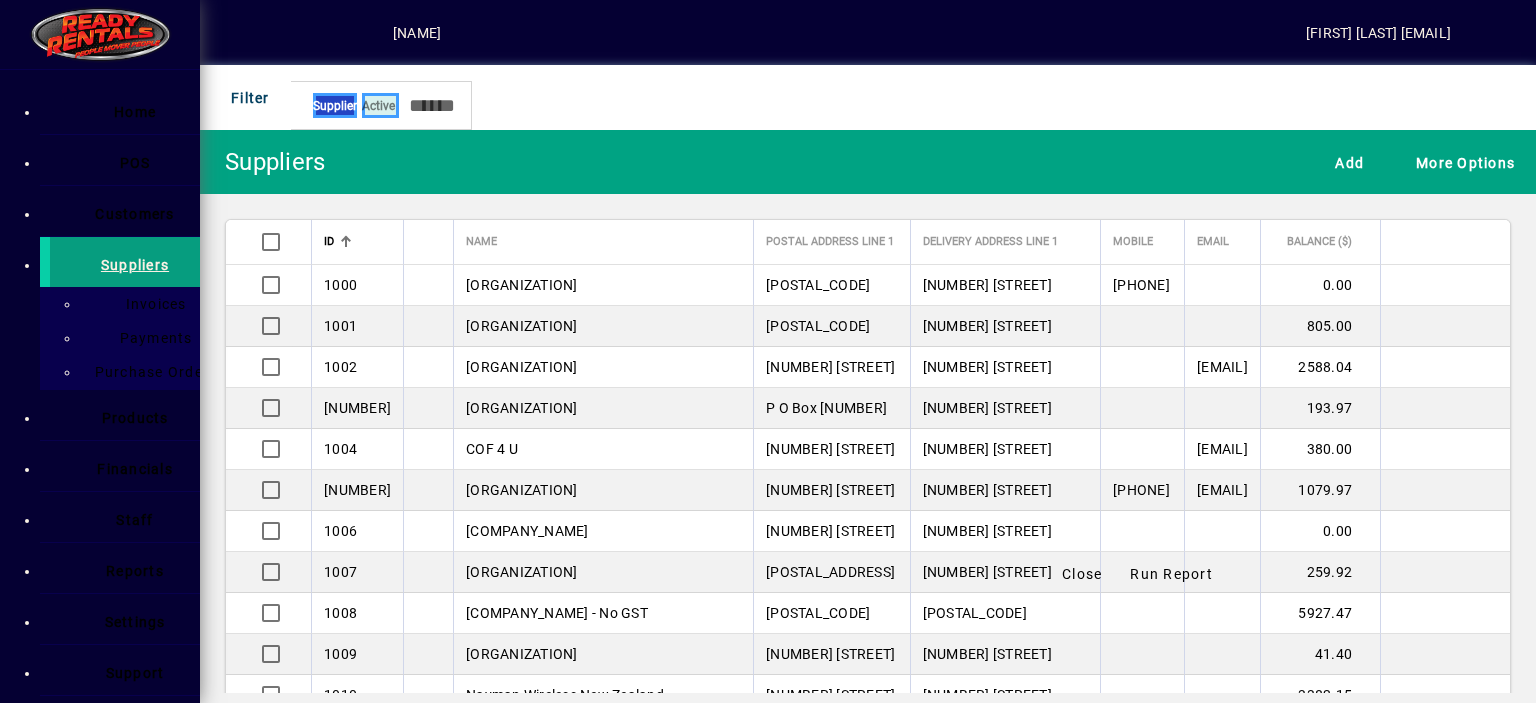 click at bounding box center [231, 629] 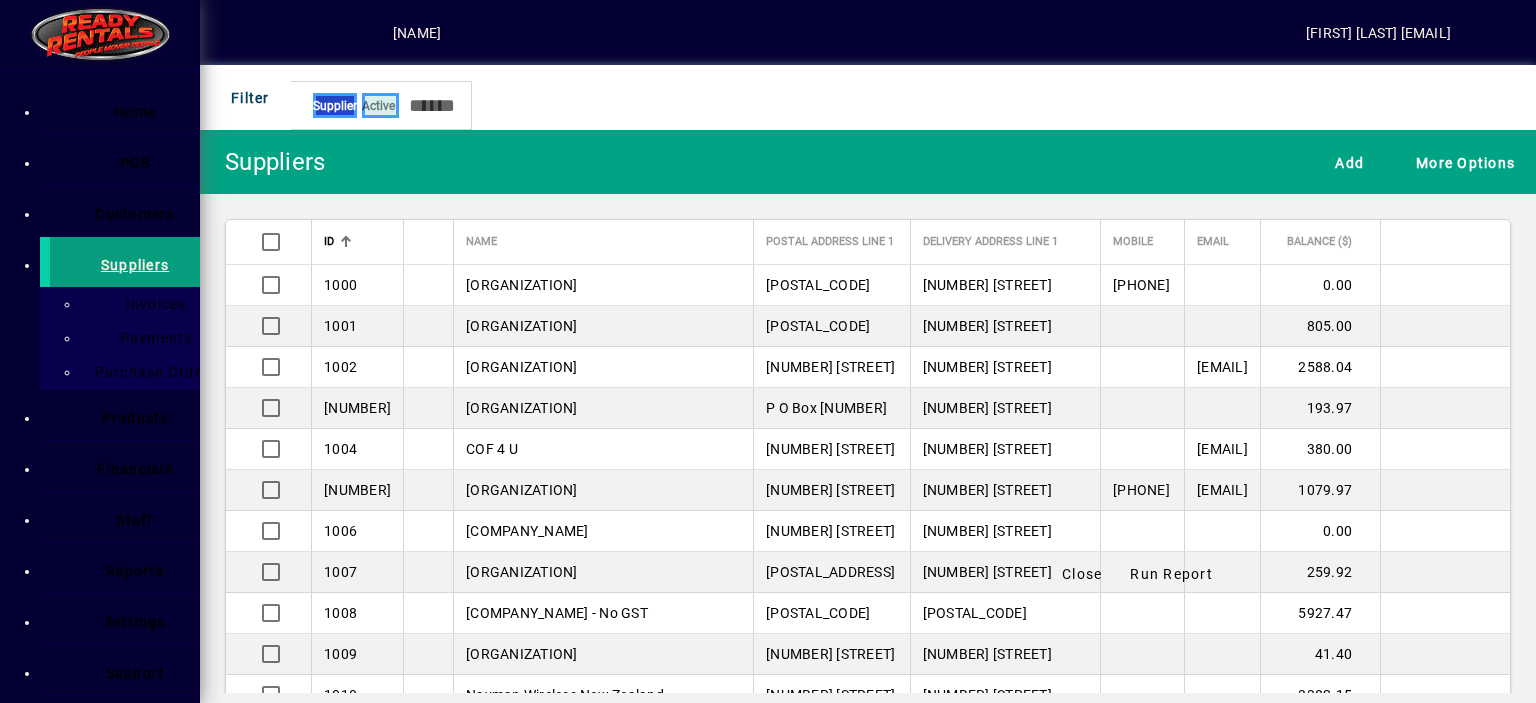 click on "Run Report" at bounding box center [1171, 574] 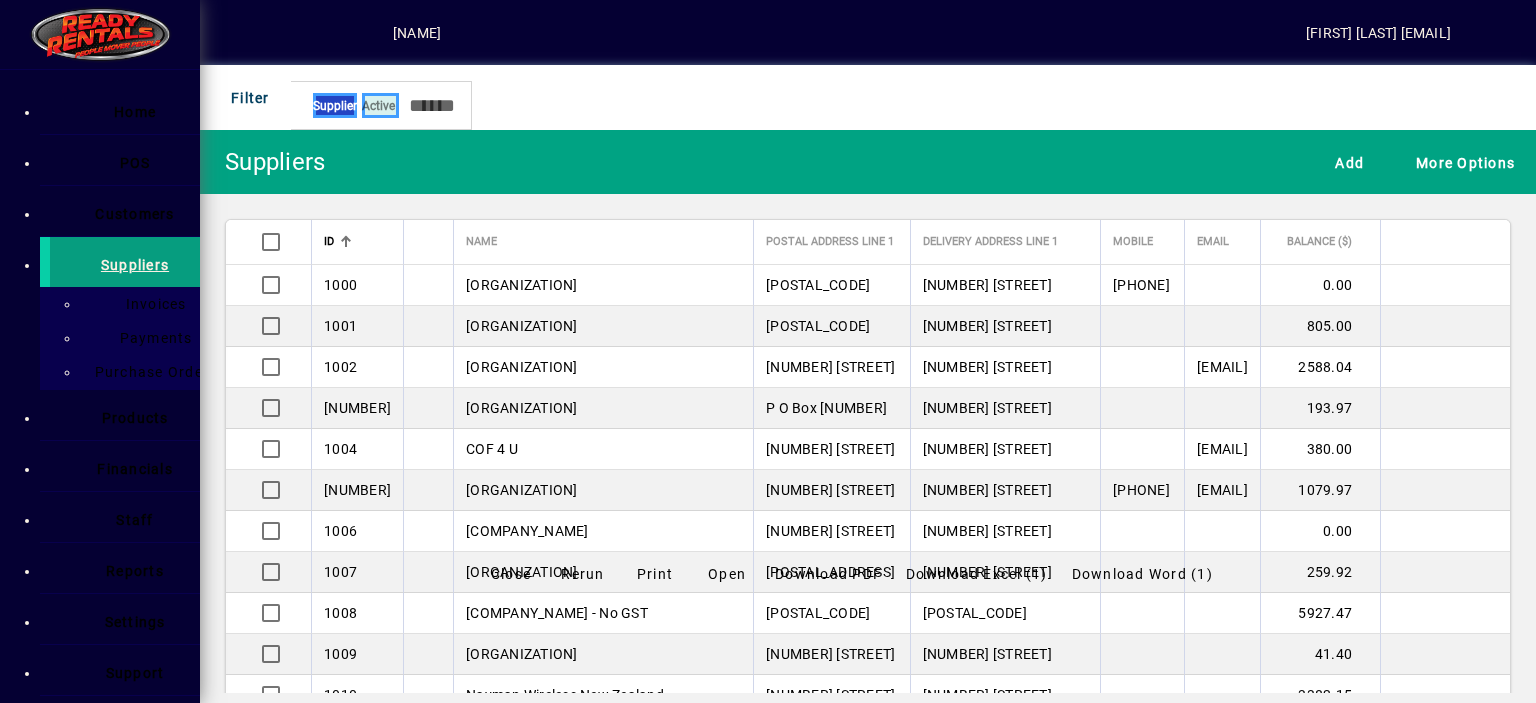 click on "Close" at bounding box center (511, 574) 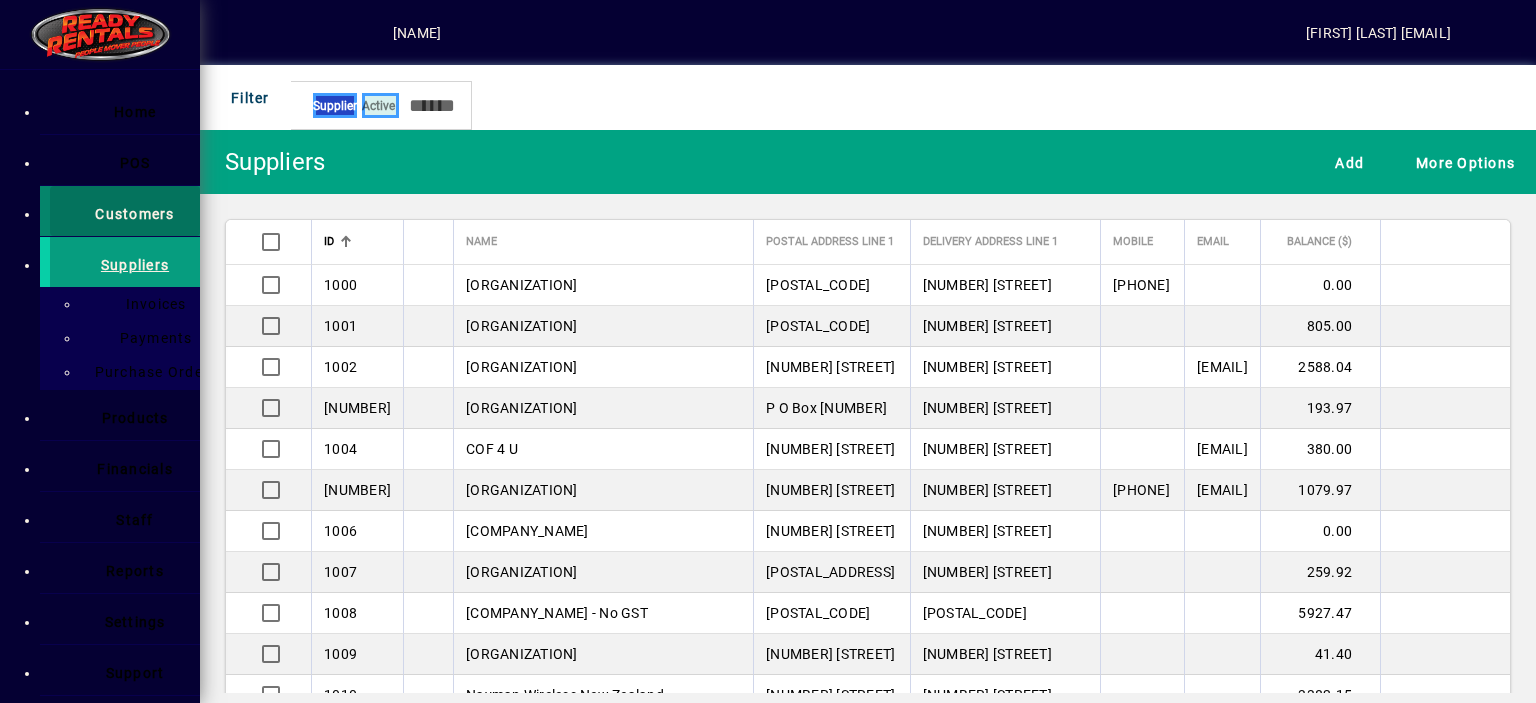 click on "Customers" at bounding box center [134, 214] 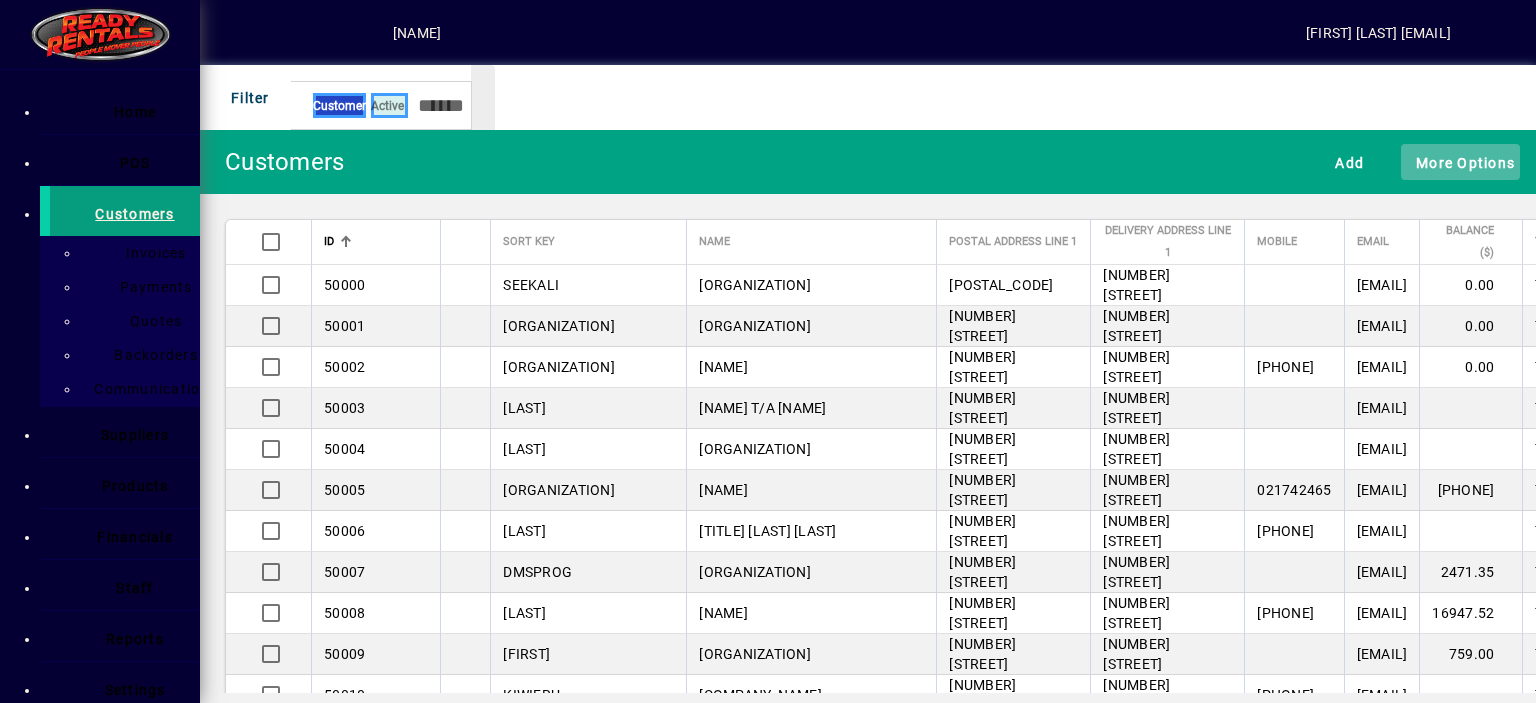 click on "More Options" at bounding box center (1460, 162) 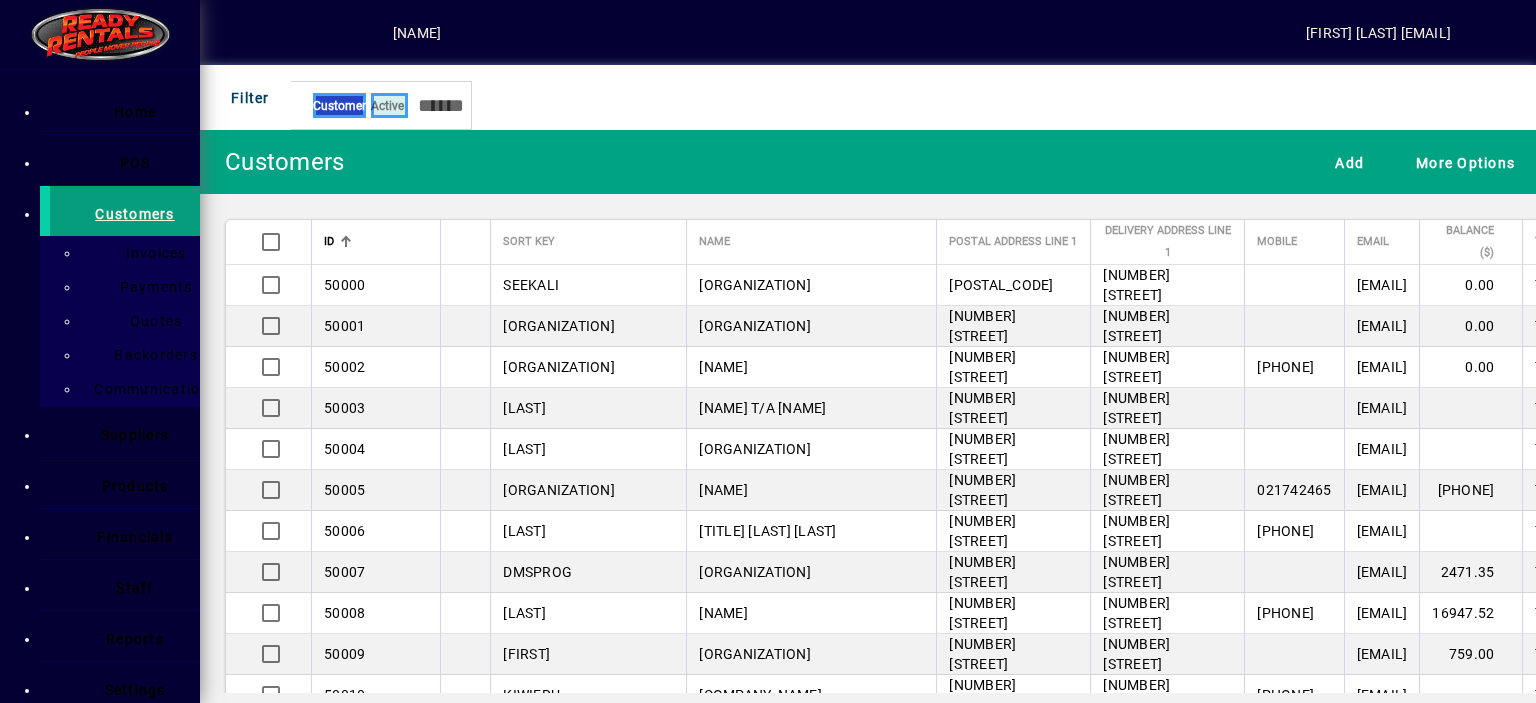 click on "Aged Trial Balance" at bounding box center (91, 81) 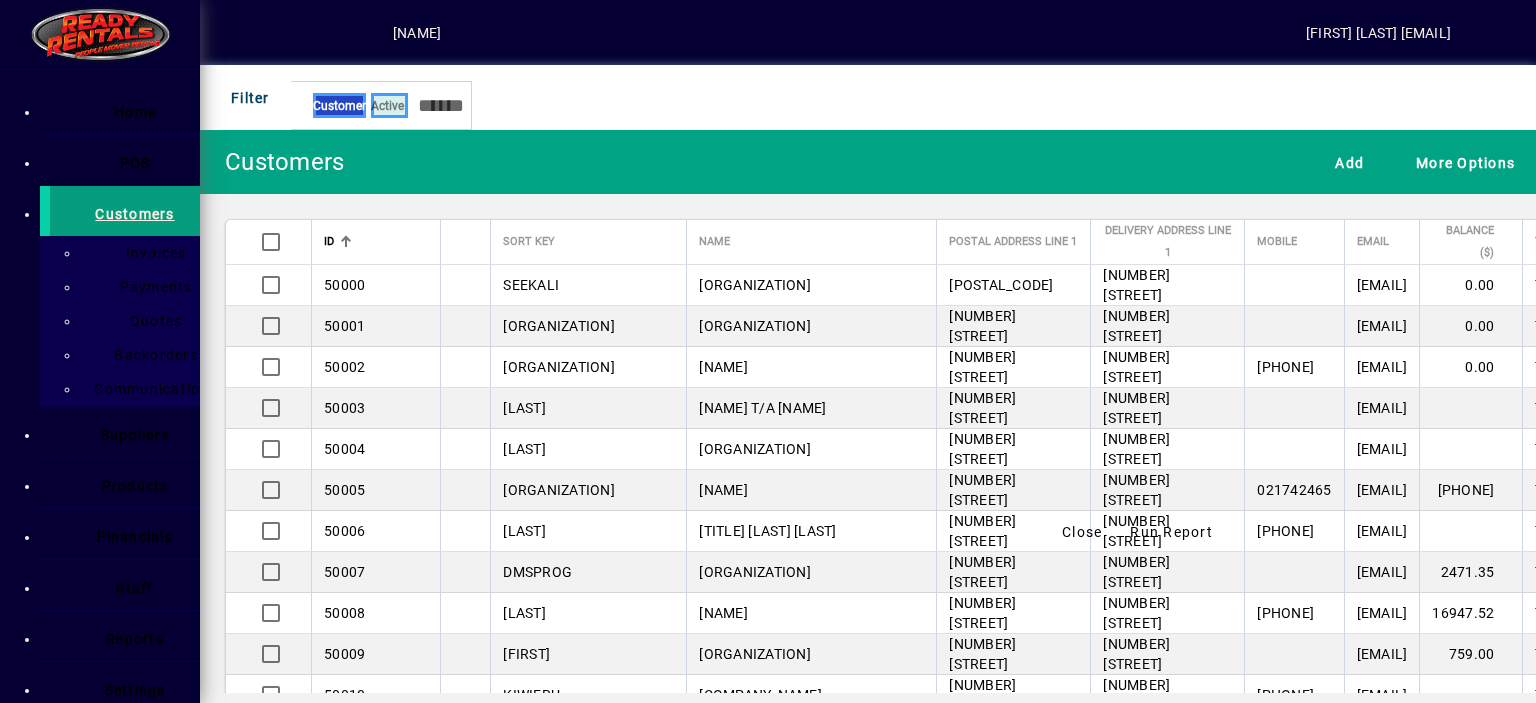scroll, scrollTop: 148, scrollLeft: 0, axis: vertical 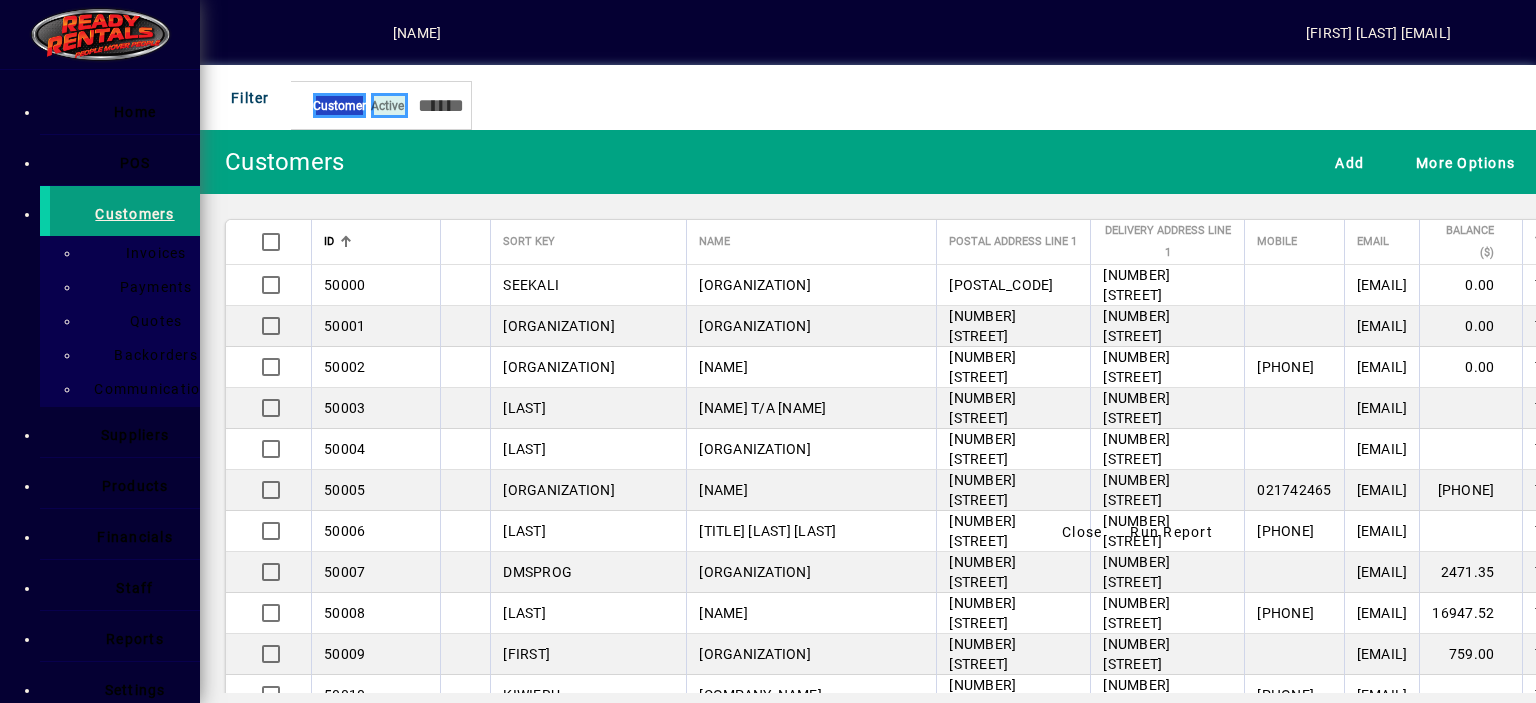 click at bounding box center [231, 625] 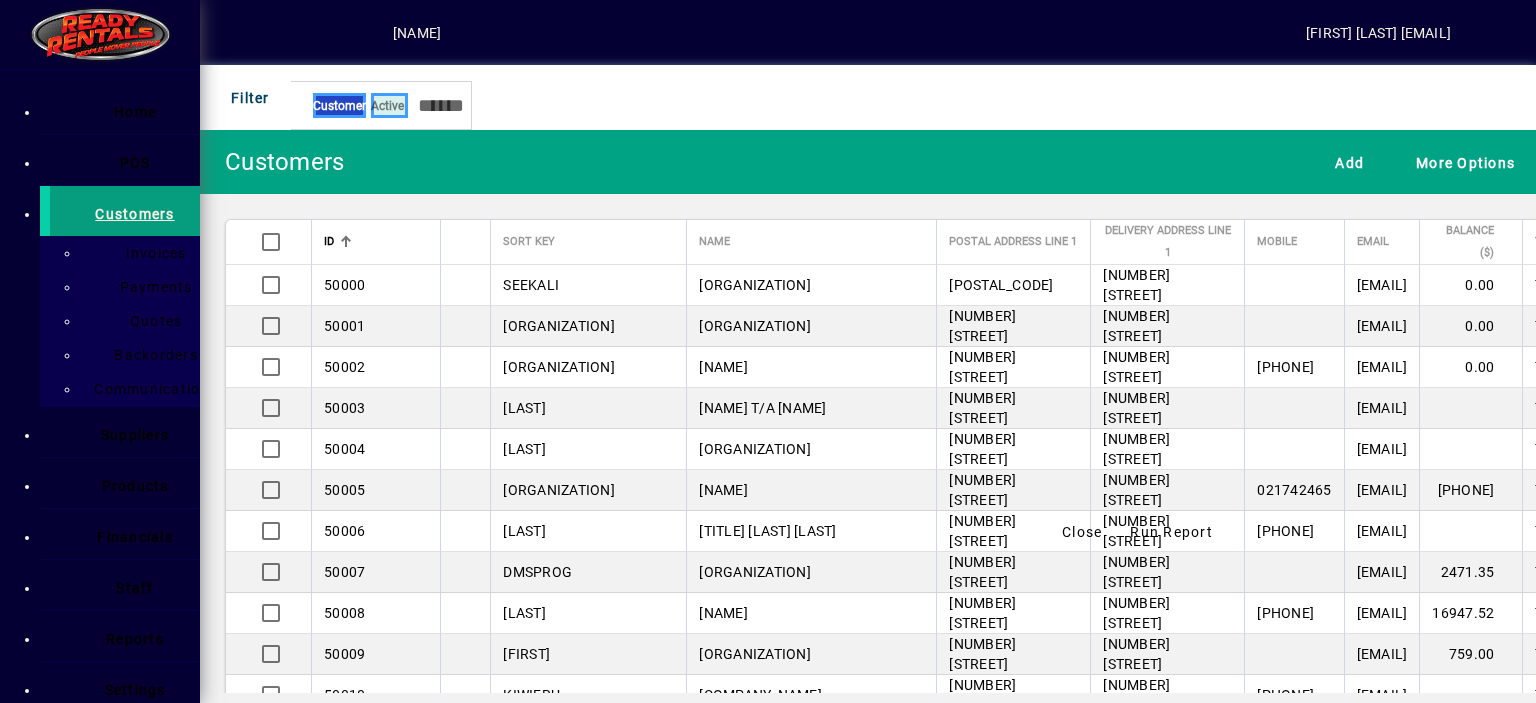 drag, startPoint x: 639, startPoint y: 578, endPoint x: 788, endPoint y: 599, distance: 150.4726 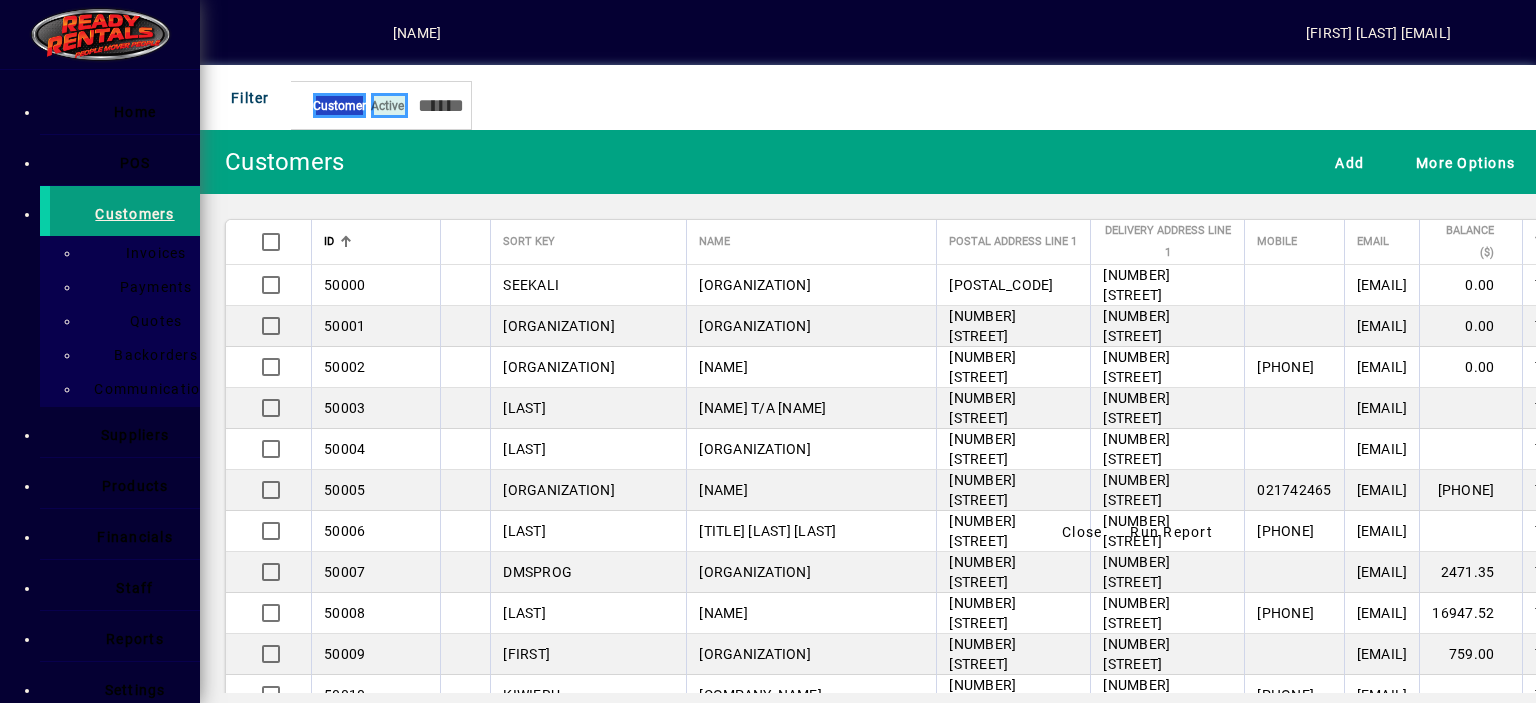 click on "Run Report" at bounding box center (1171, 532) 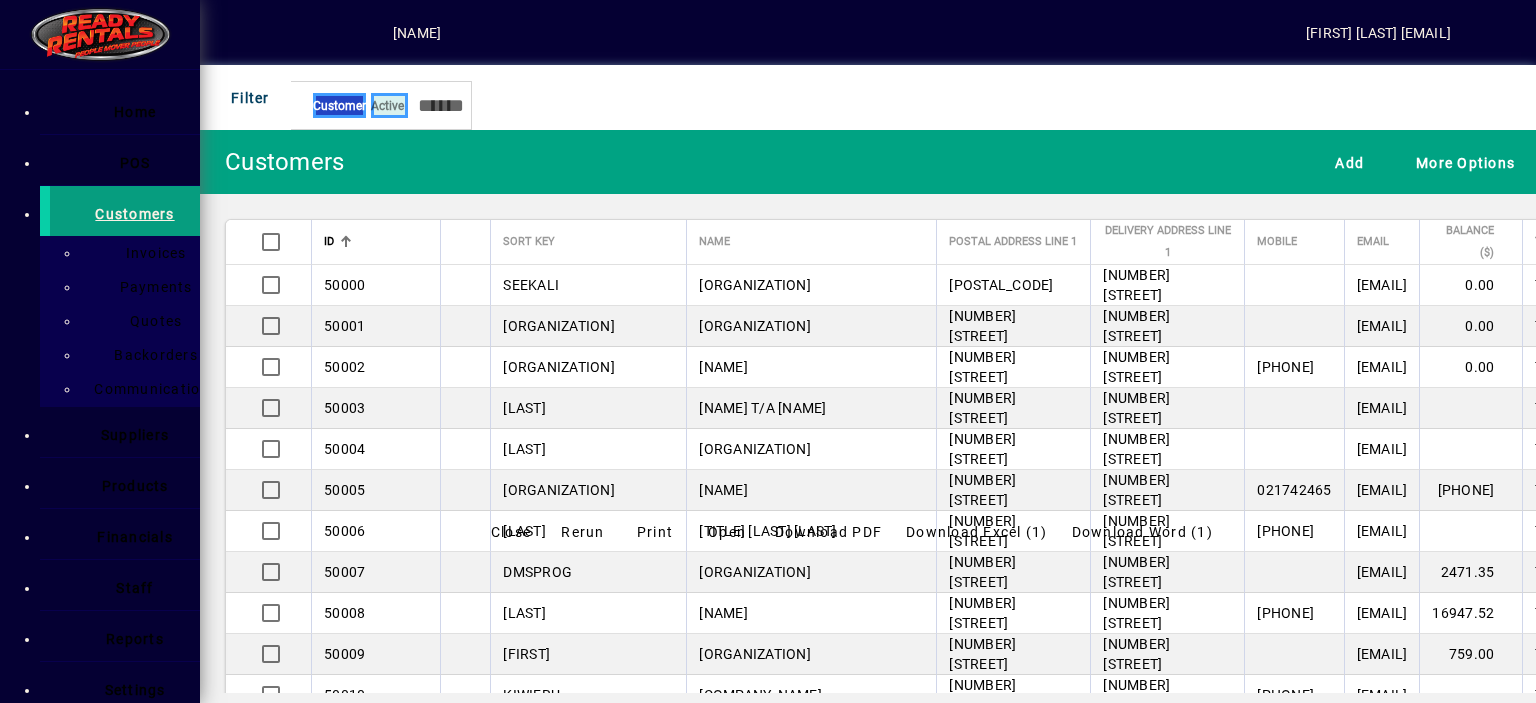 click on "Close" at bounding box center [511, 532] 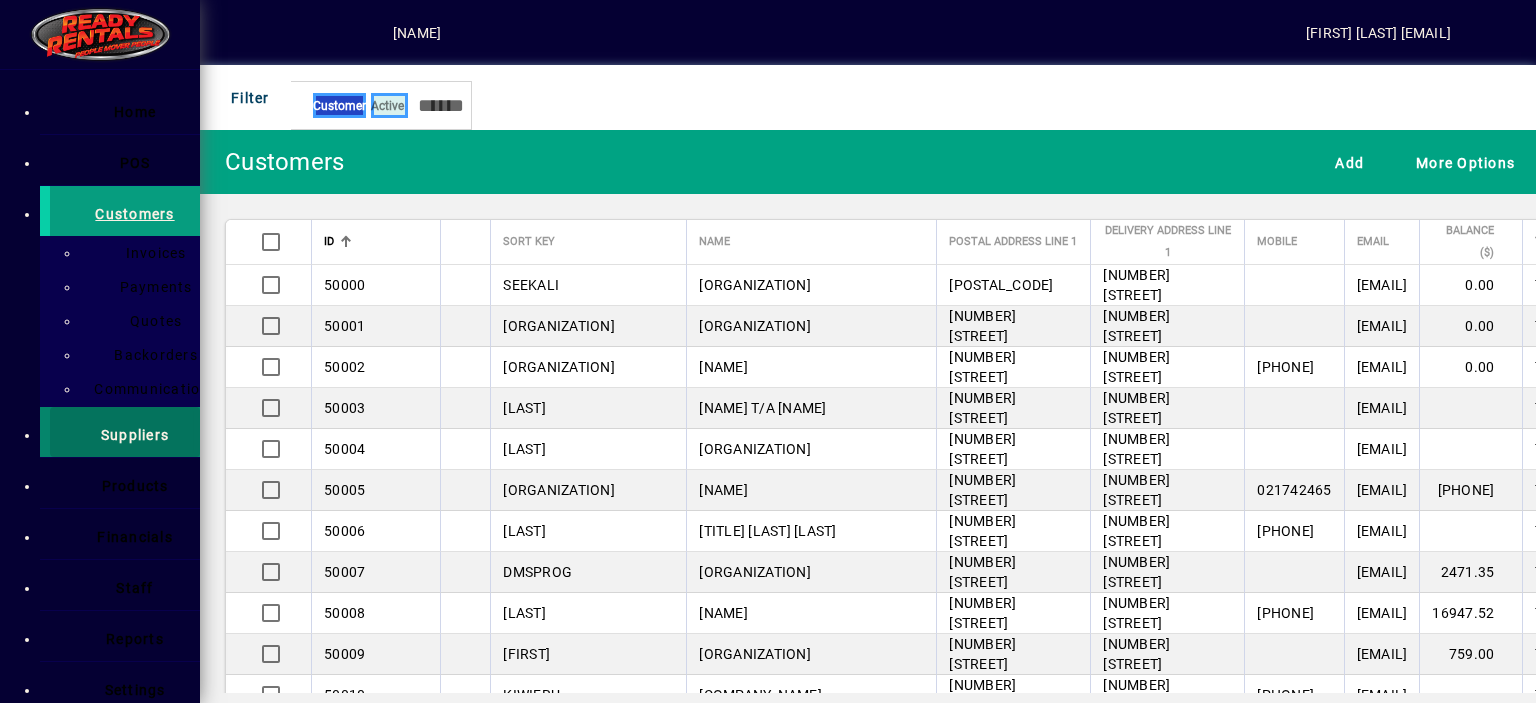 click on "Suppliers" at bounding box center (135, 435) 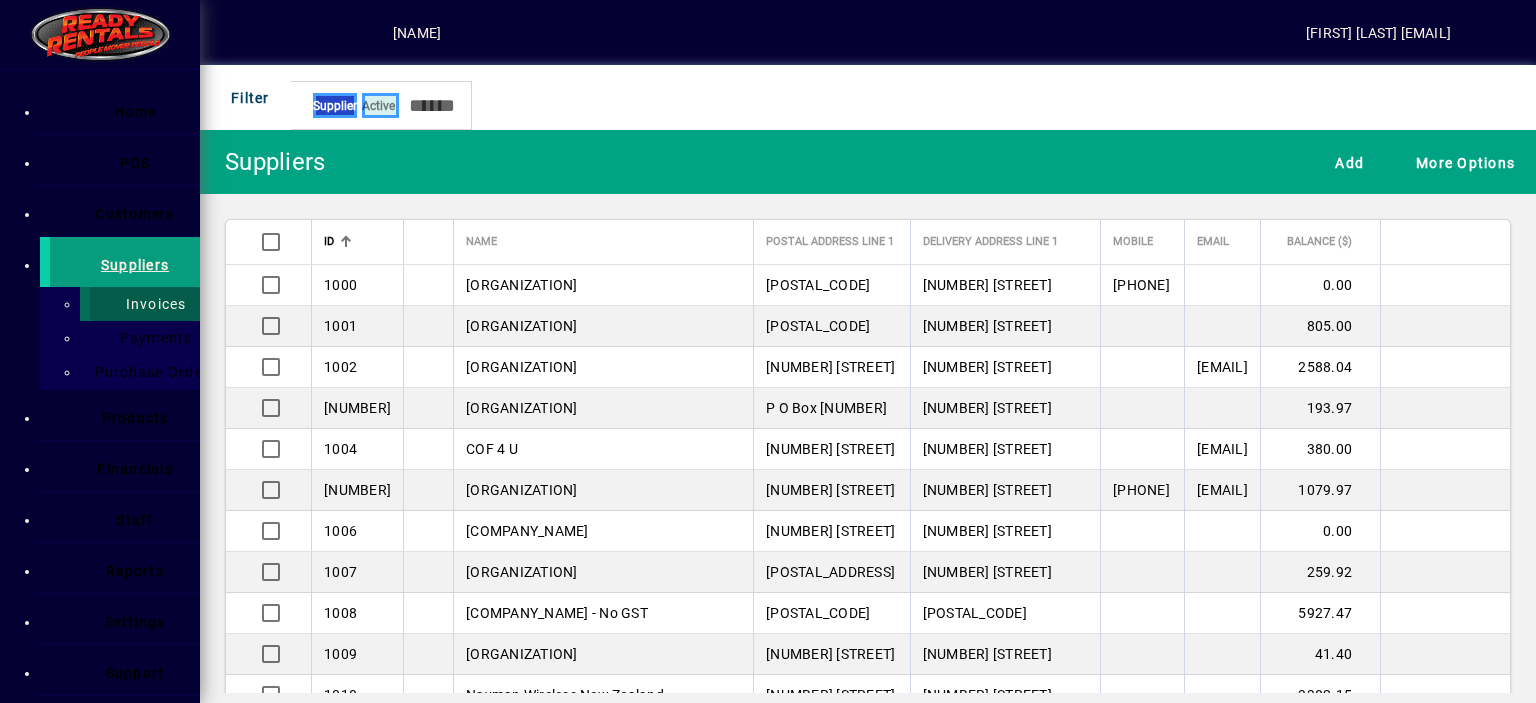click on "Invoices" at bounding box center (150, 304) 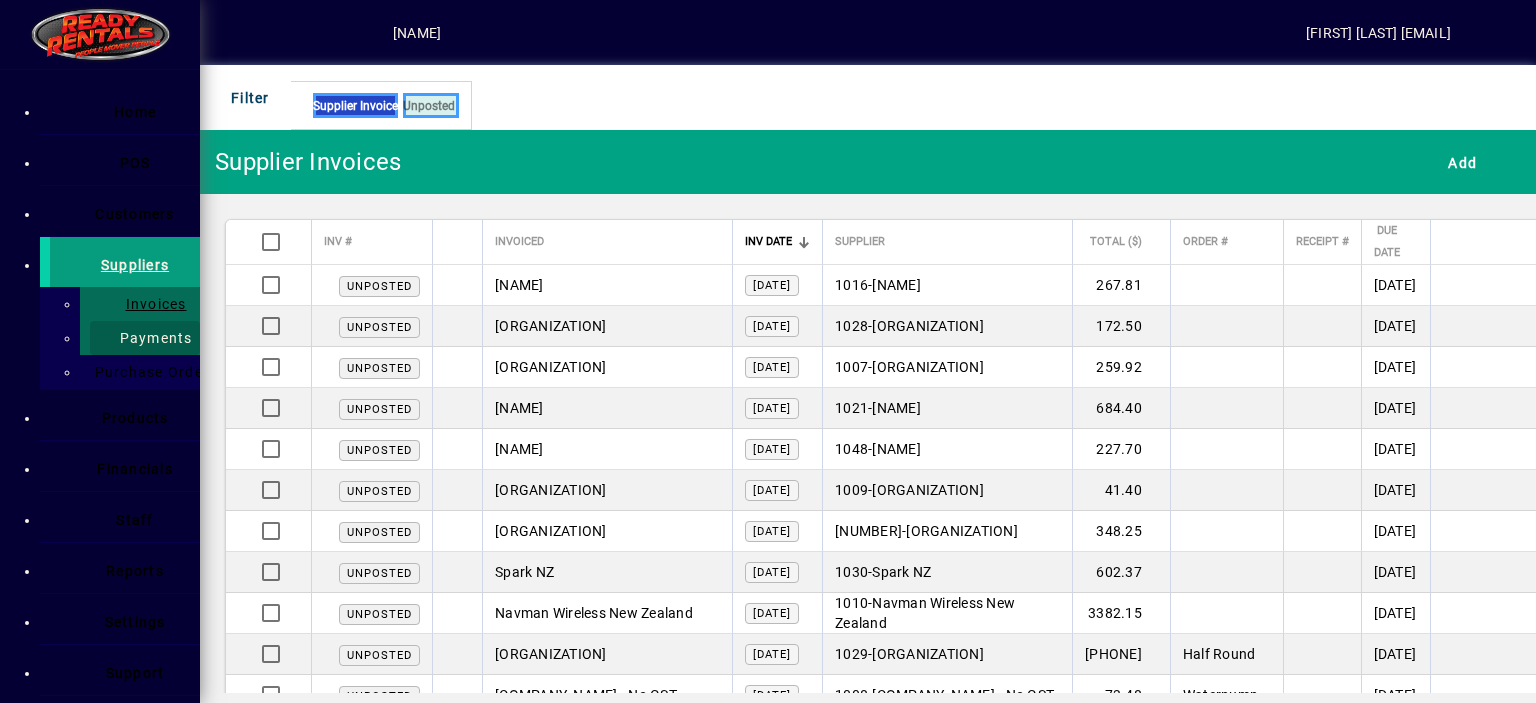 click on "Payments" at bounding box center (150, 338) 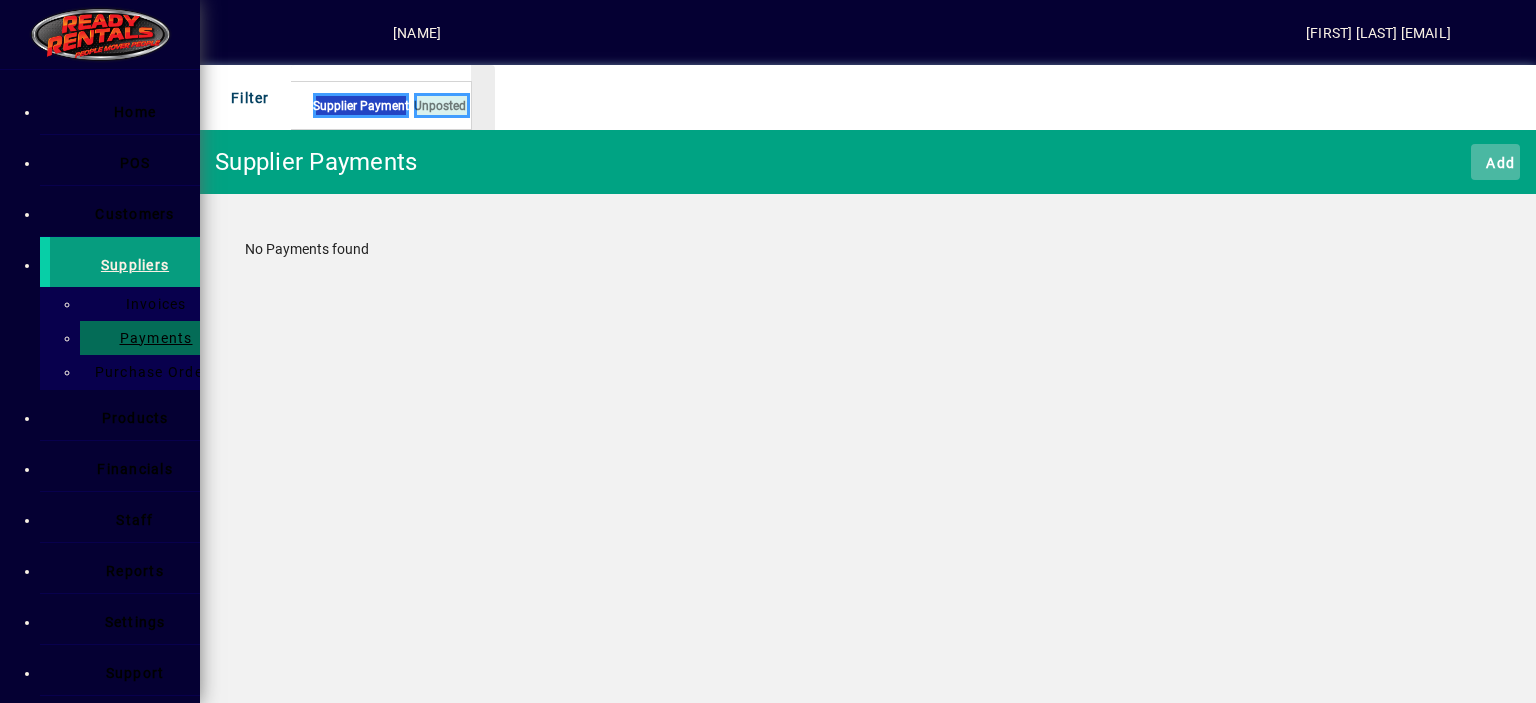 click on "Add" at bounding box center [1495, 162] 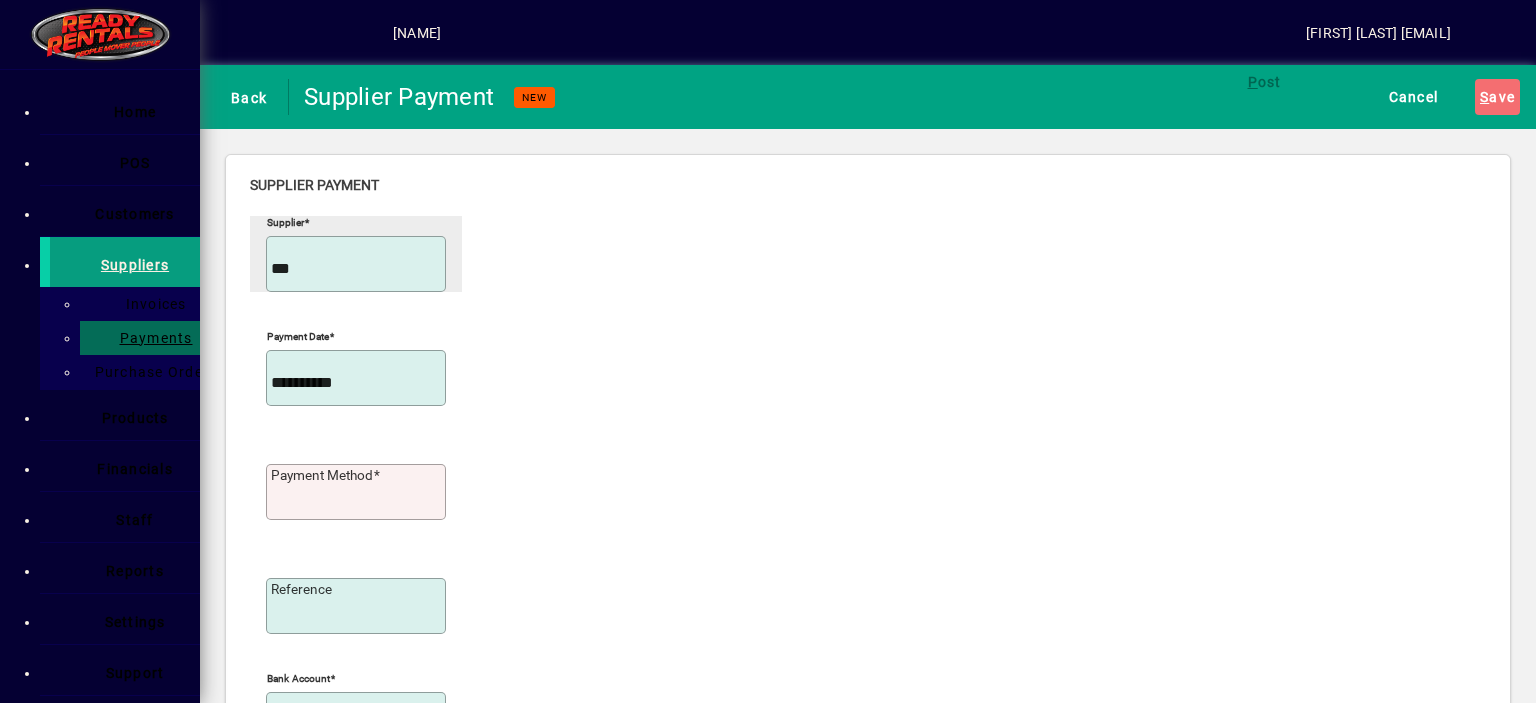 type on "***" 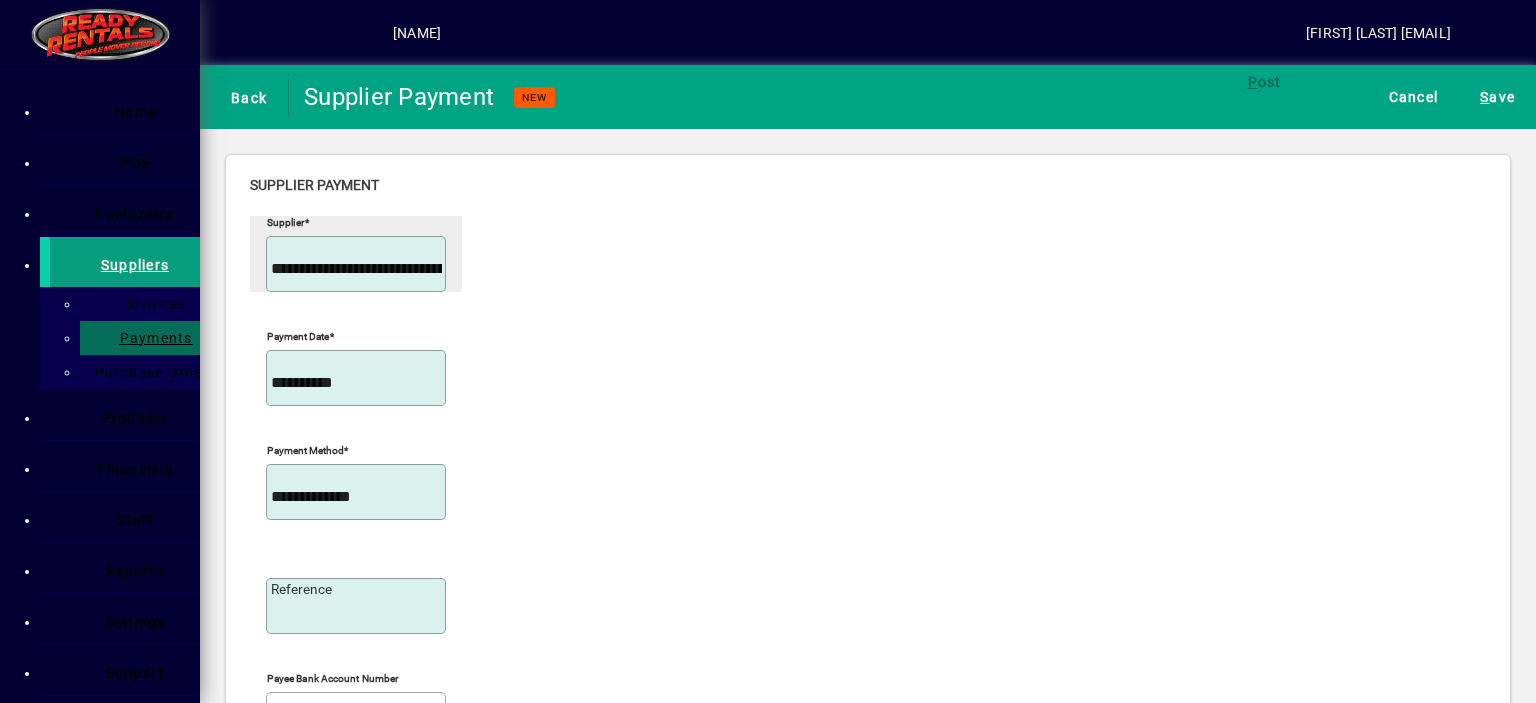 click on "Payment Amount ($)" at bounding box center [358, 1295] 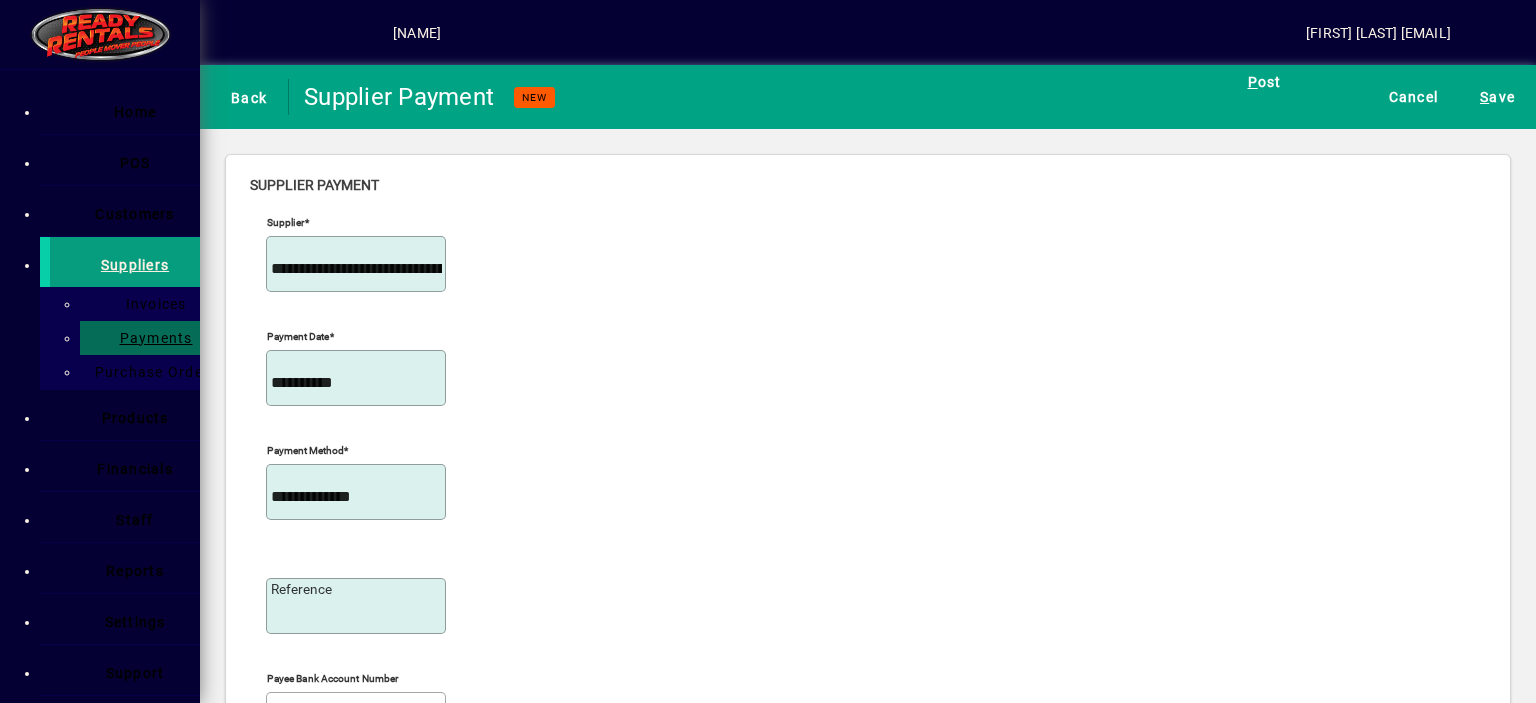 type on "******" 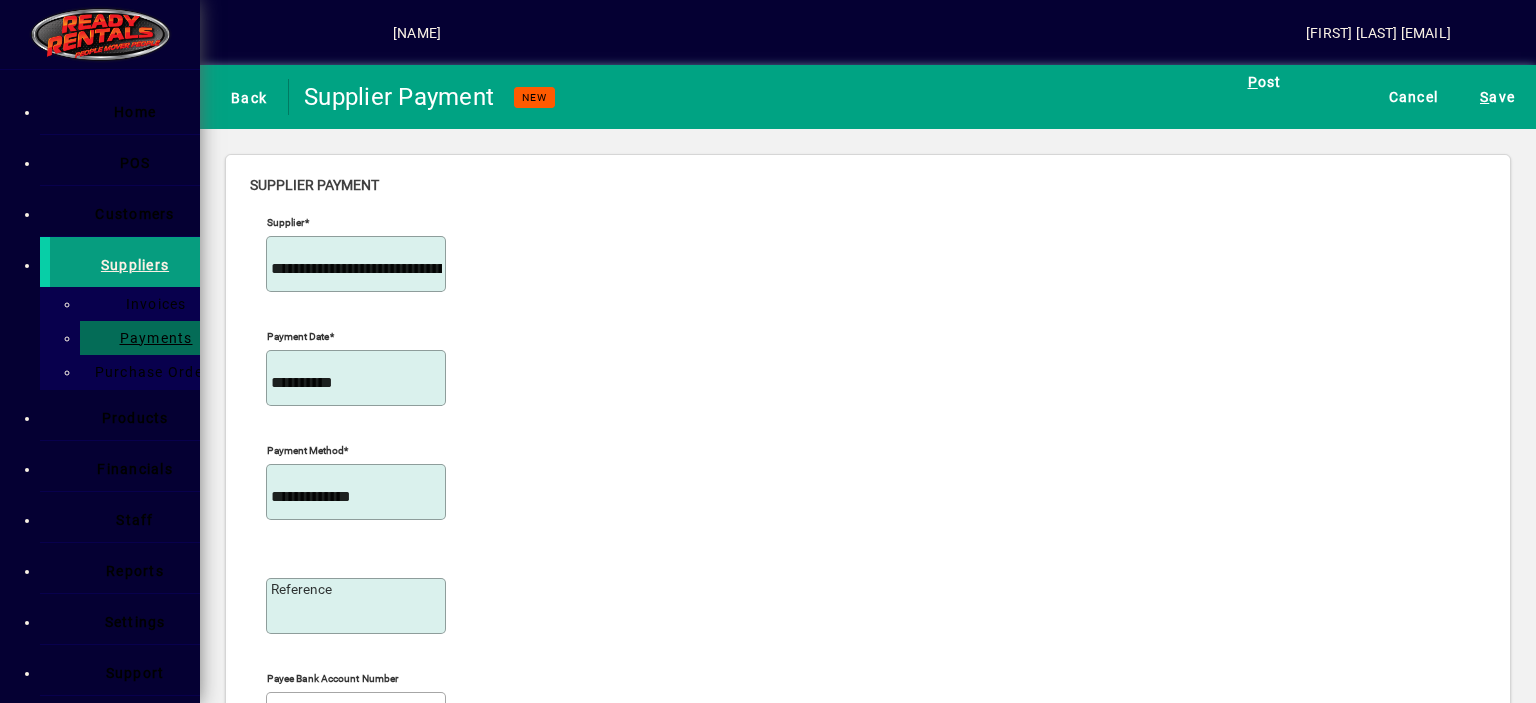 scroll, scrollTop: 254, scrollLeft: 0, axis: vertical 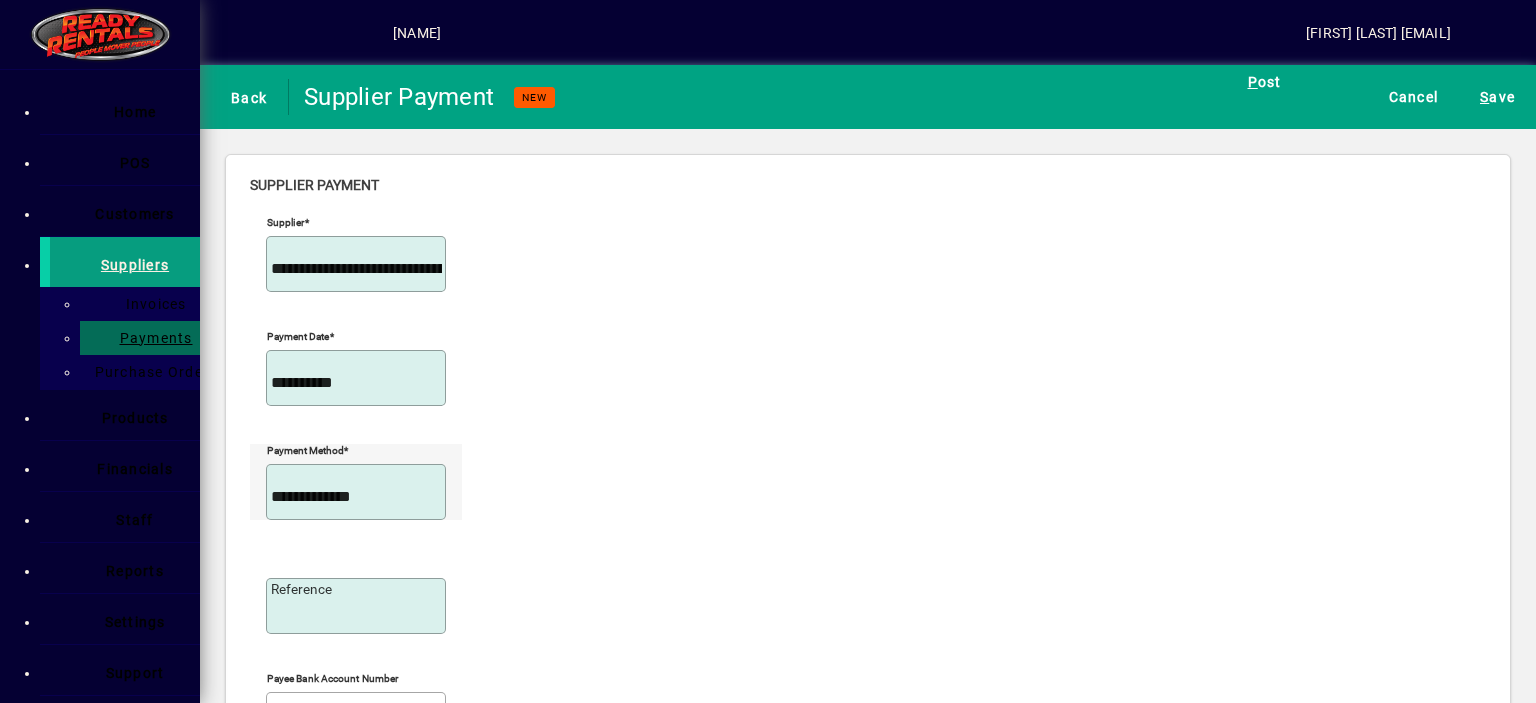 click at bounding box center (442, 497) 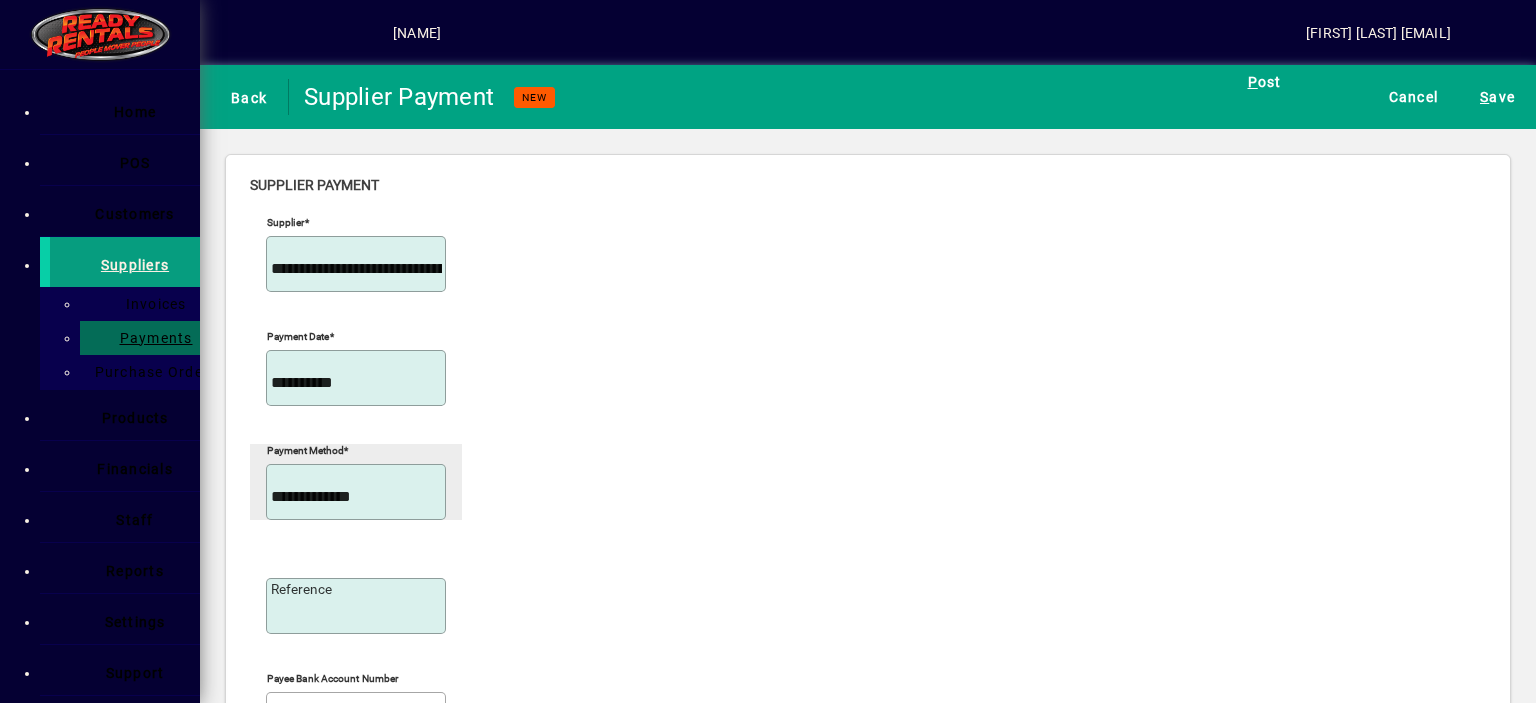 click on "Direct from bank" at bounding box center (71, 34) 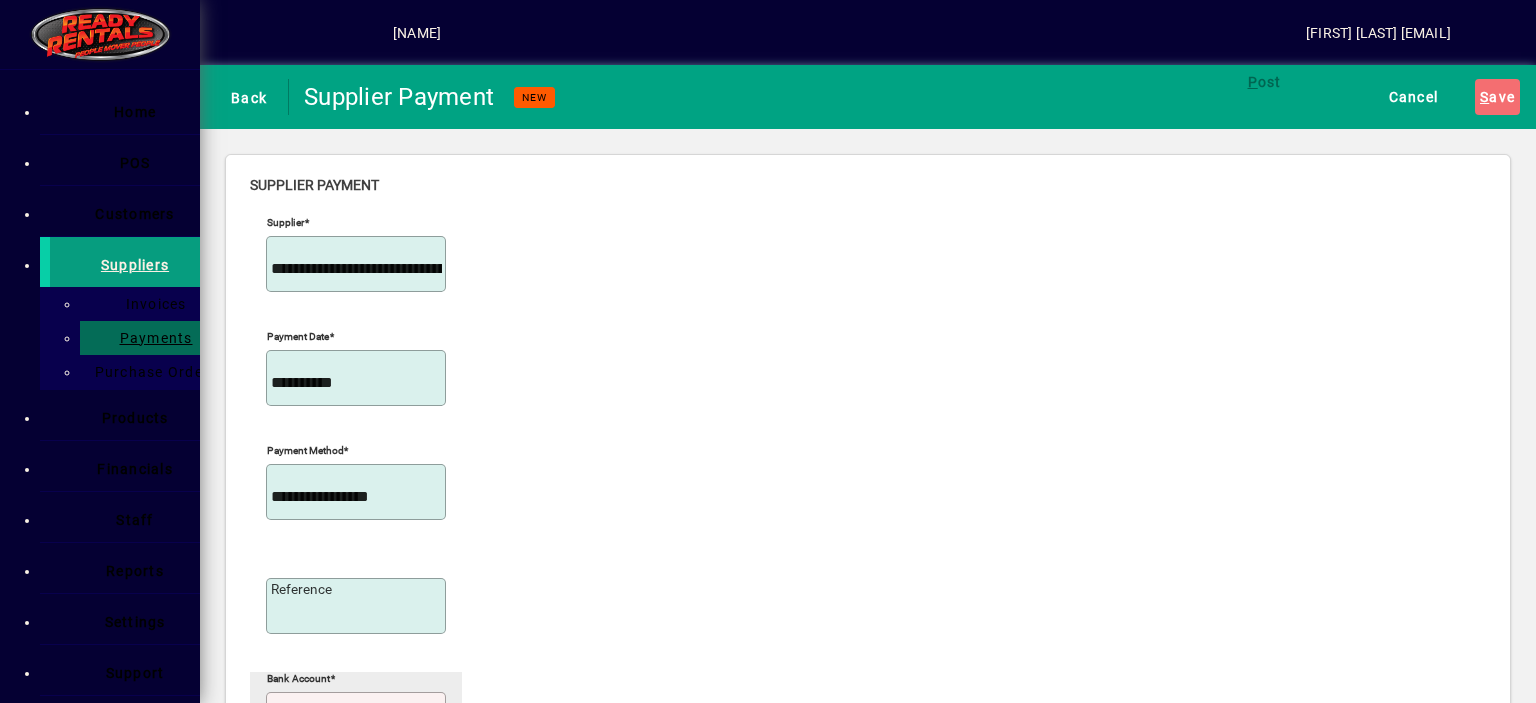 click on "Bank Account" at bounding box center [356, 725] 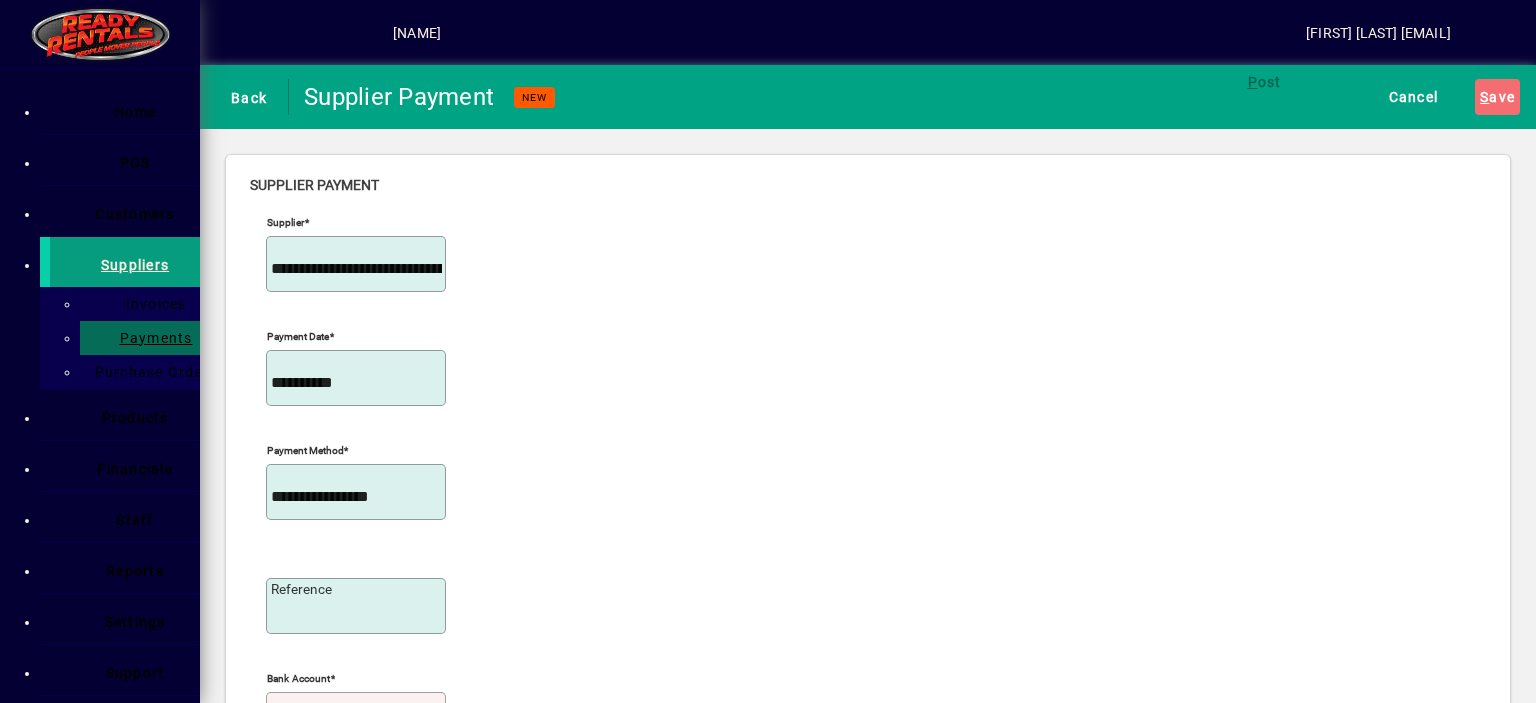 click on "Current Asset - Transaction" at bounding box center [65, 65] 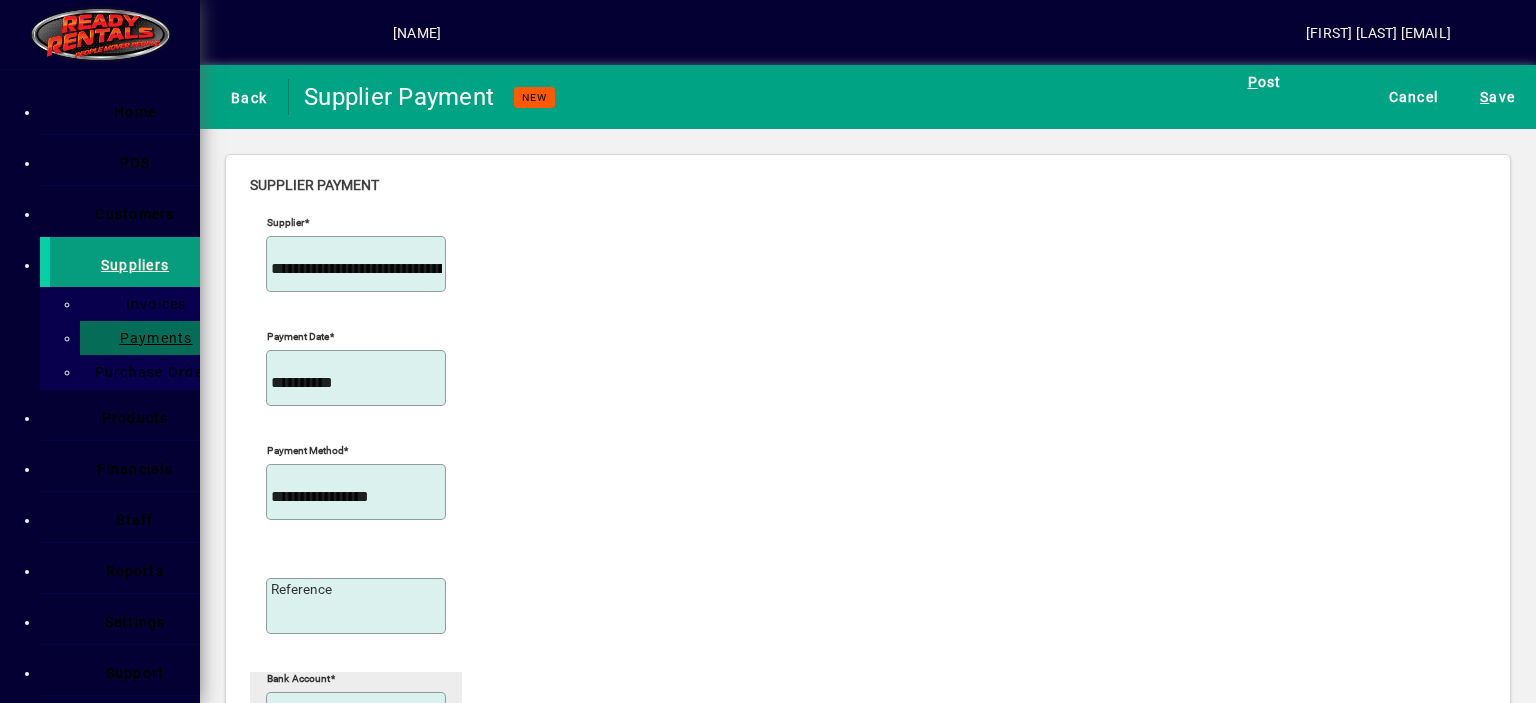 scroll, scrollTop: 0, scrollLeft: 0, axis: both 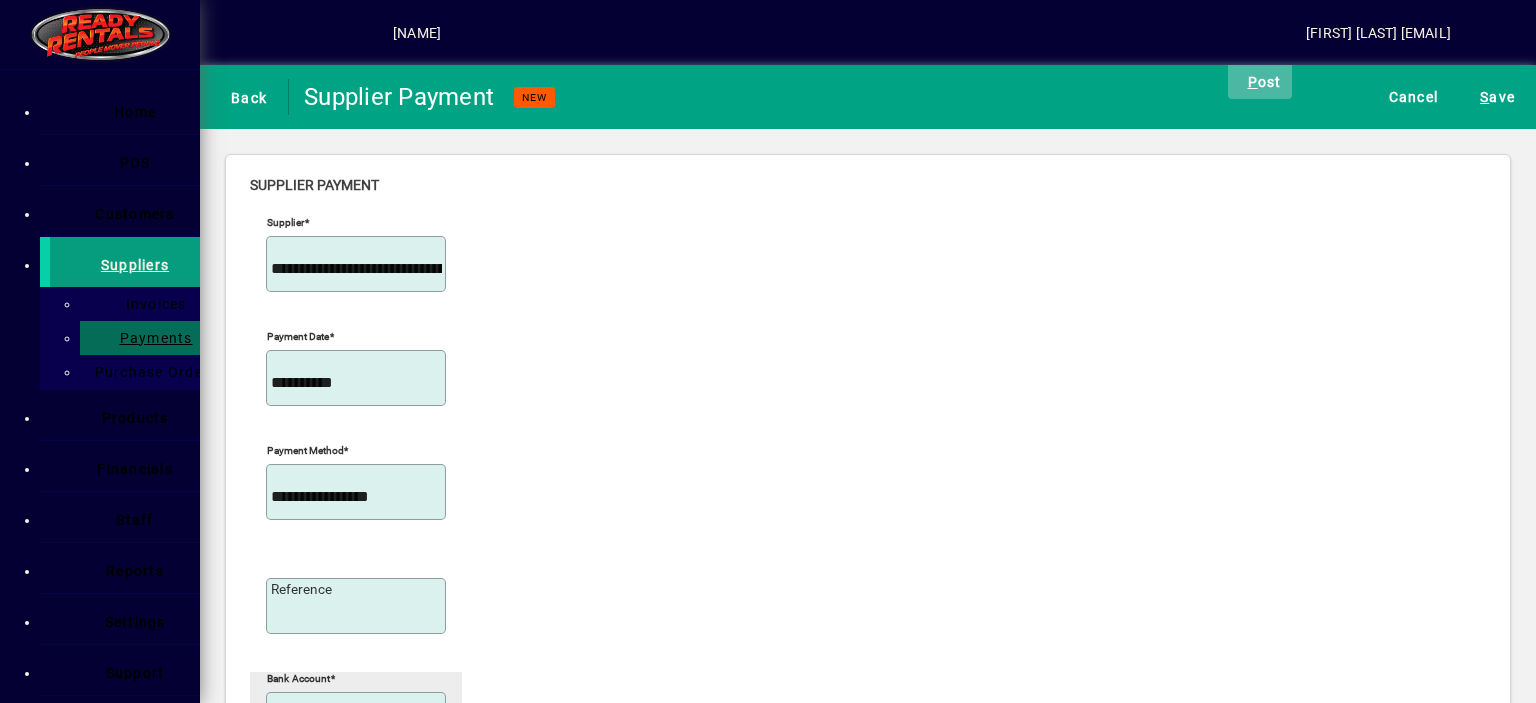 click on "[POSTAL_ADDRESS]" at bounding box center [1260, 81] 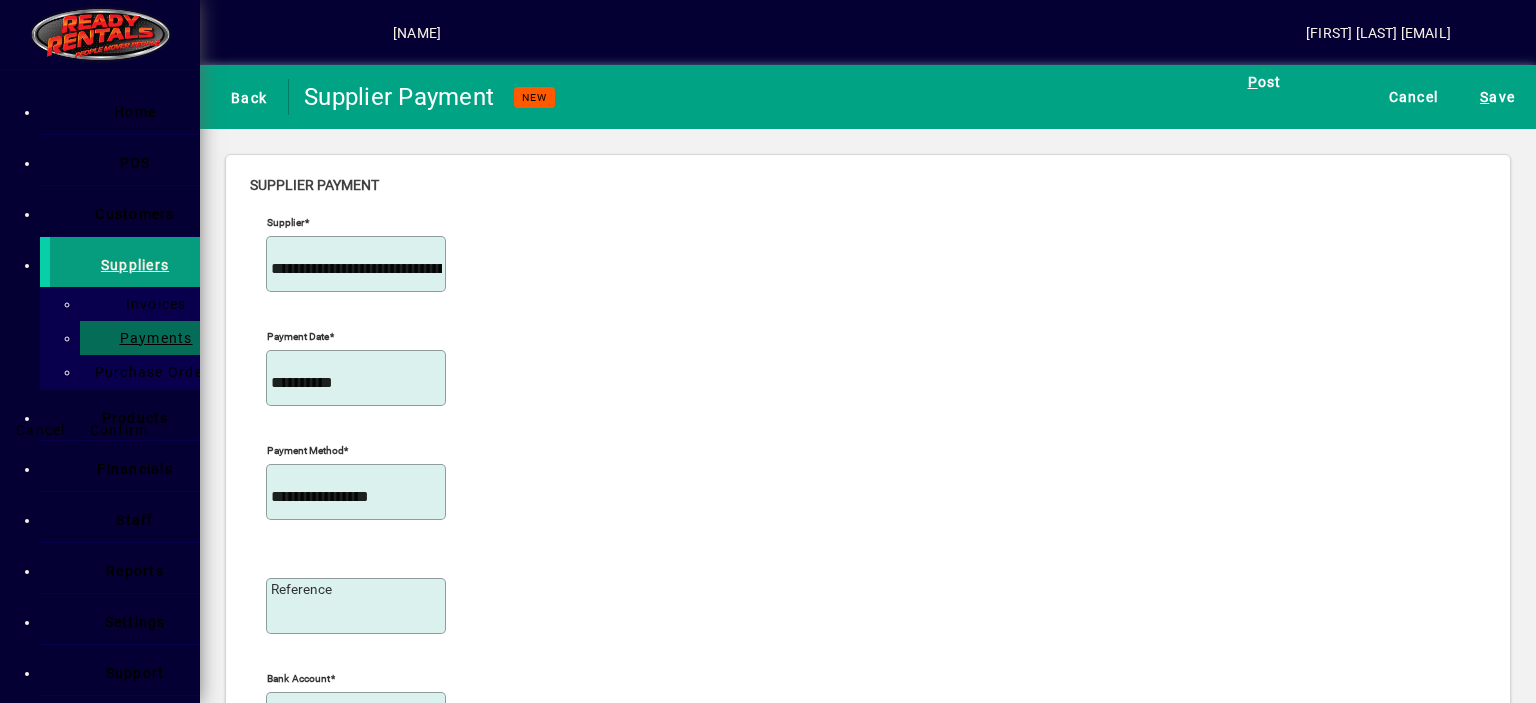 click on "Confirm" at bounding box center [119, 430] 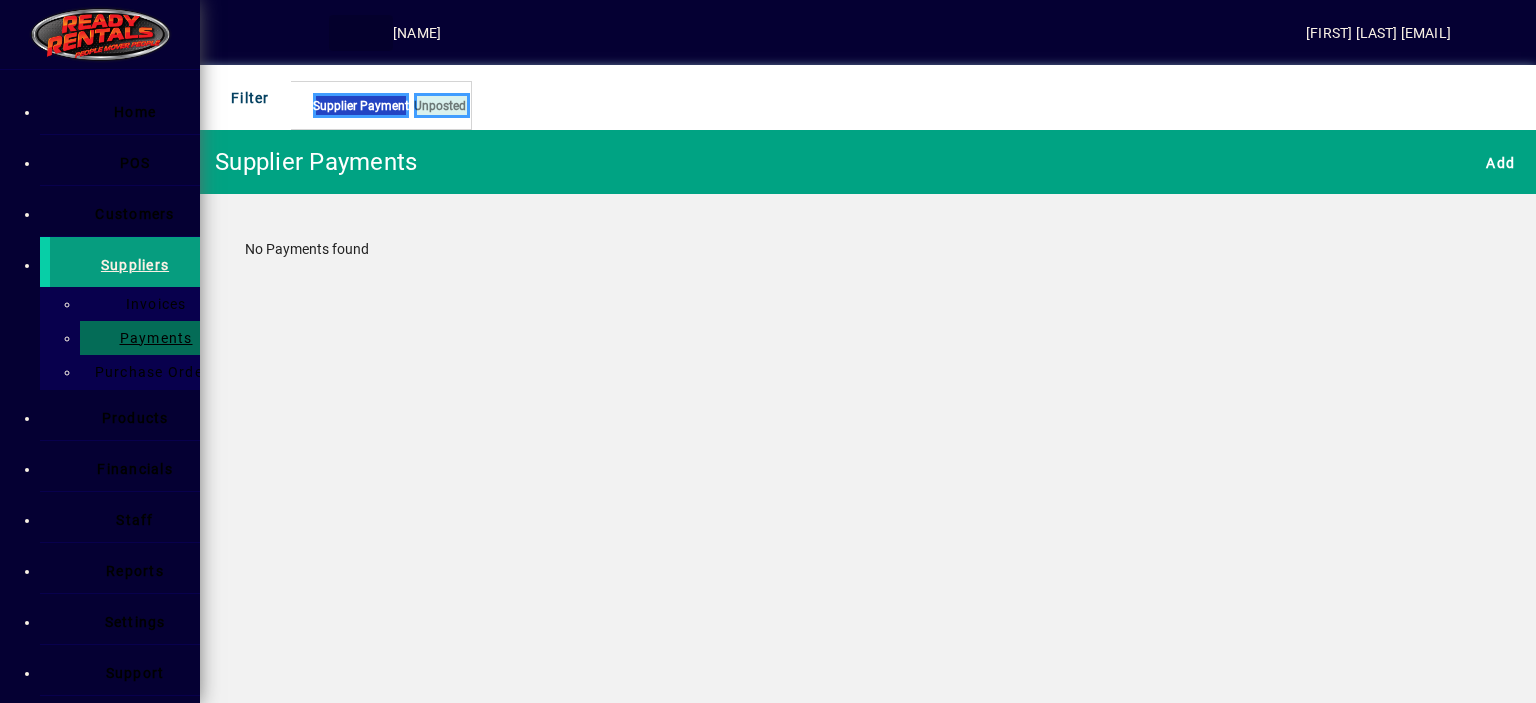 click at bounding box center [361, 33] 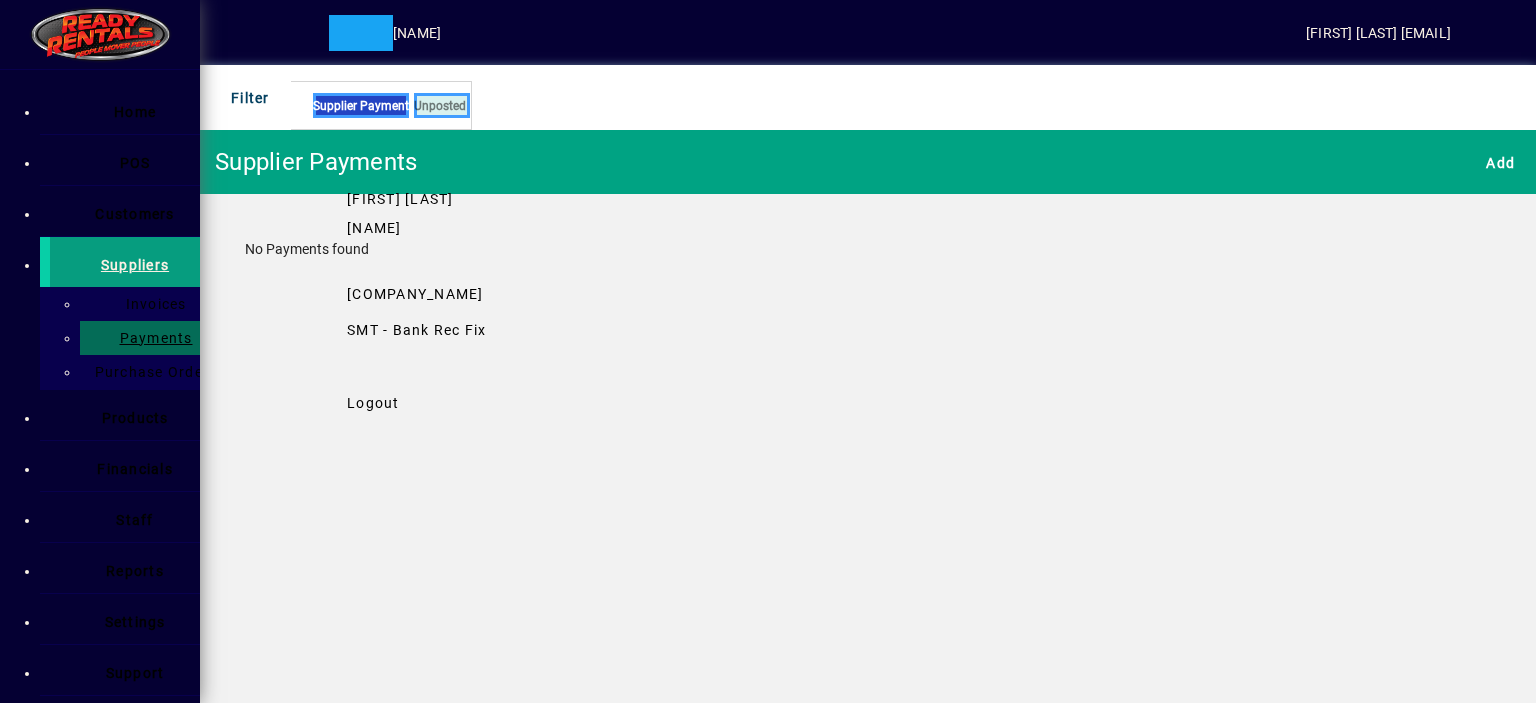 click on "[COMPANY_NAME]" at bounding box center [415, 294] 